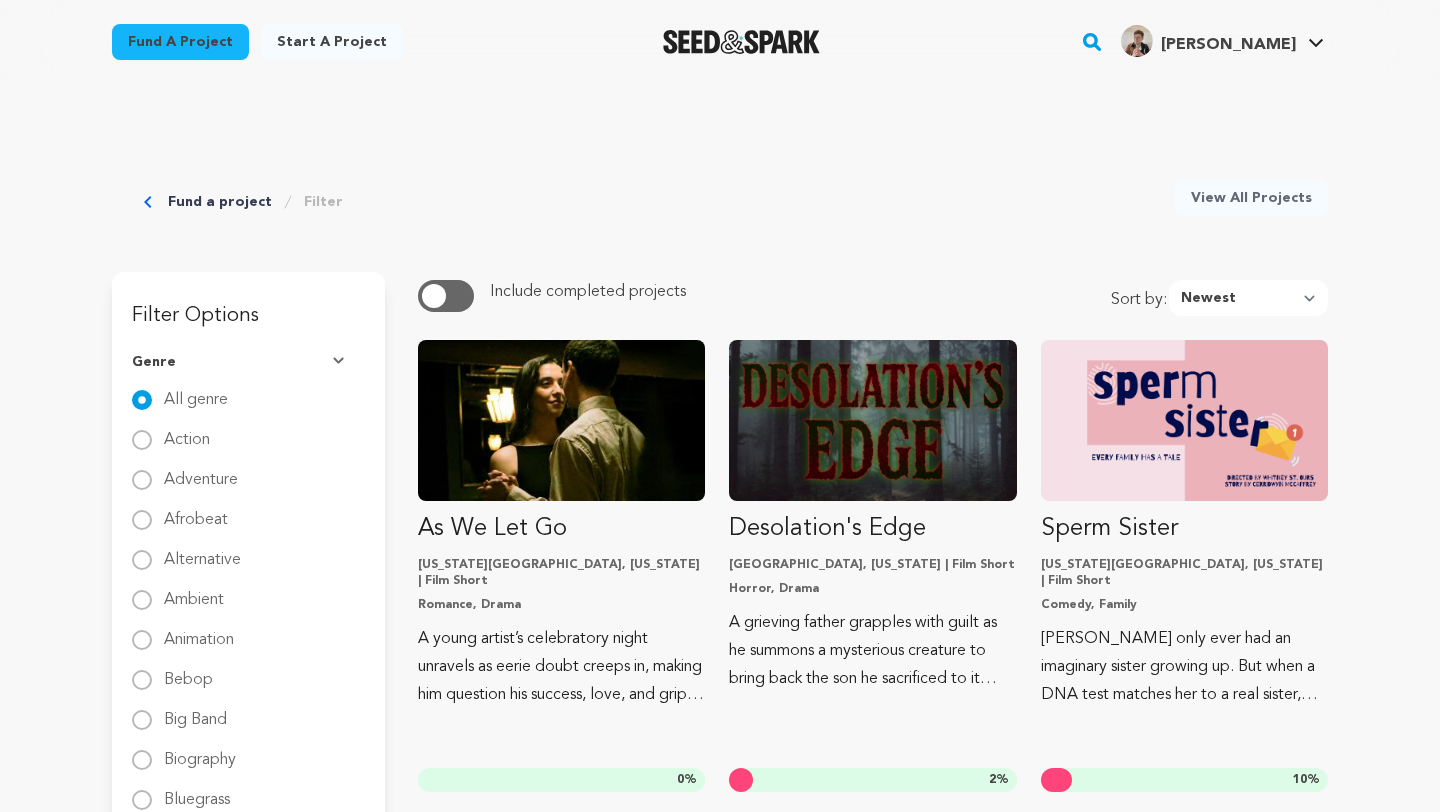 scroll, scrollTop: 0, scrollLeft: 0, axis: both 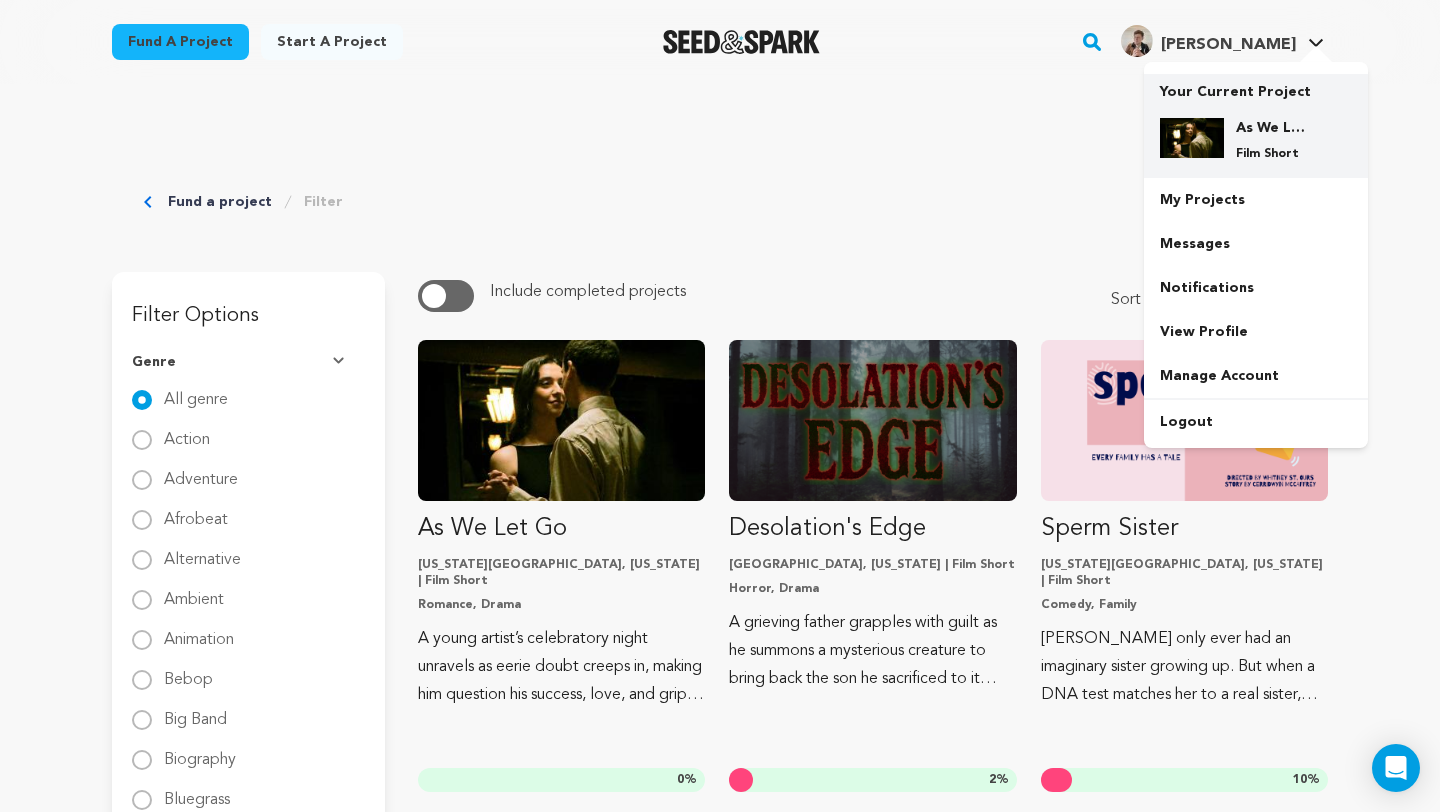 click on "As We Let Go" at bounding box center [1272, 128] 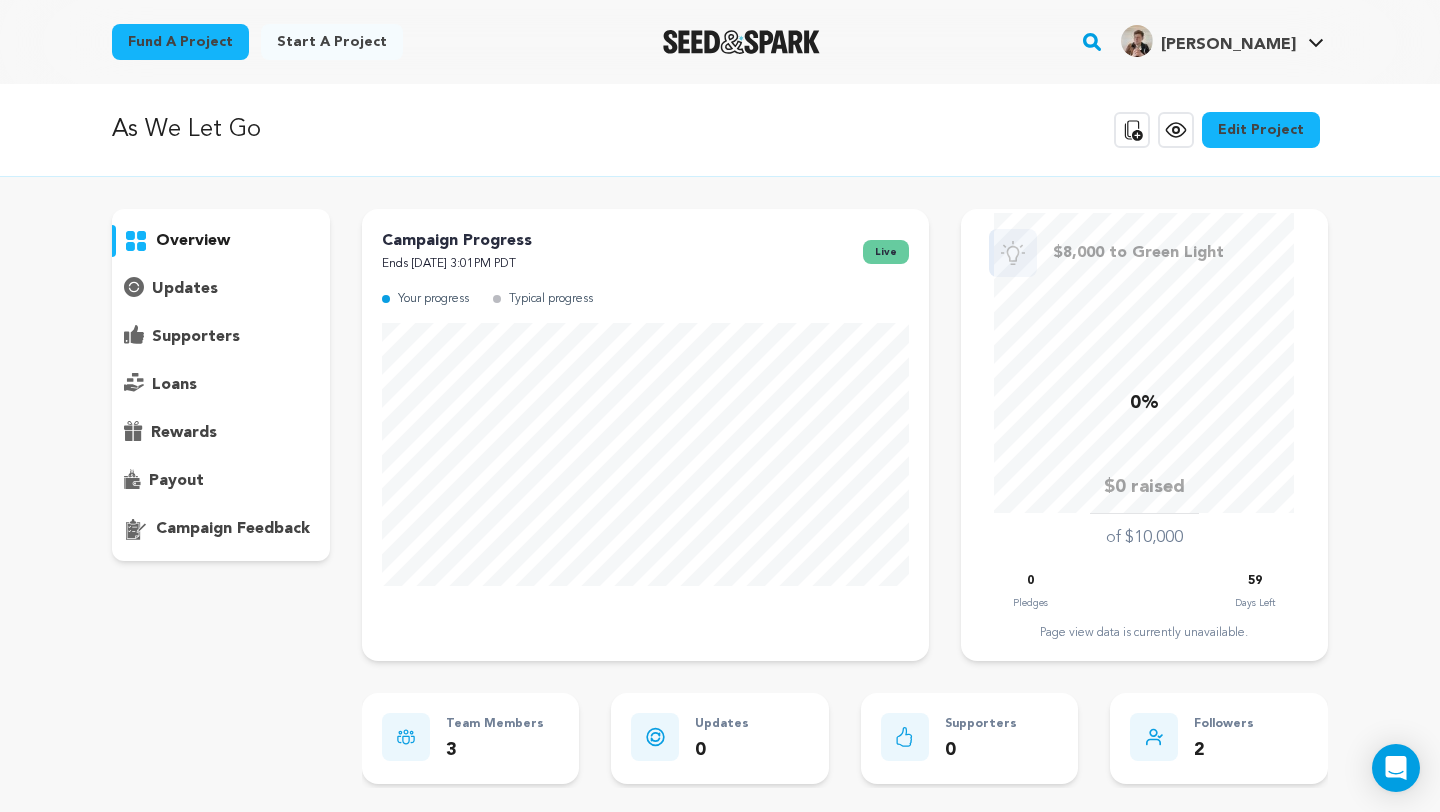 scroll, scrollTop: 0, scrollLeft: 0, axis: both 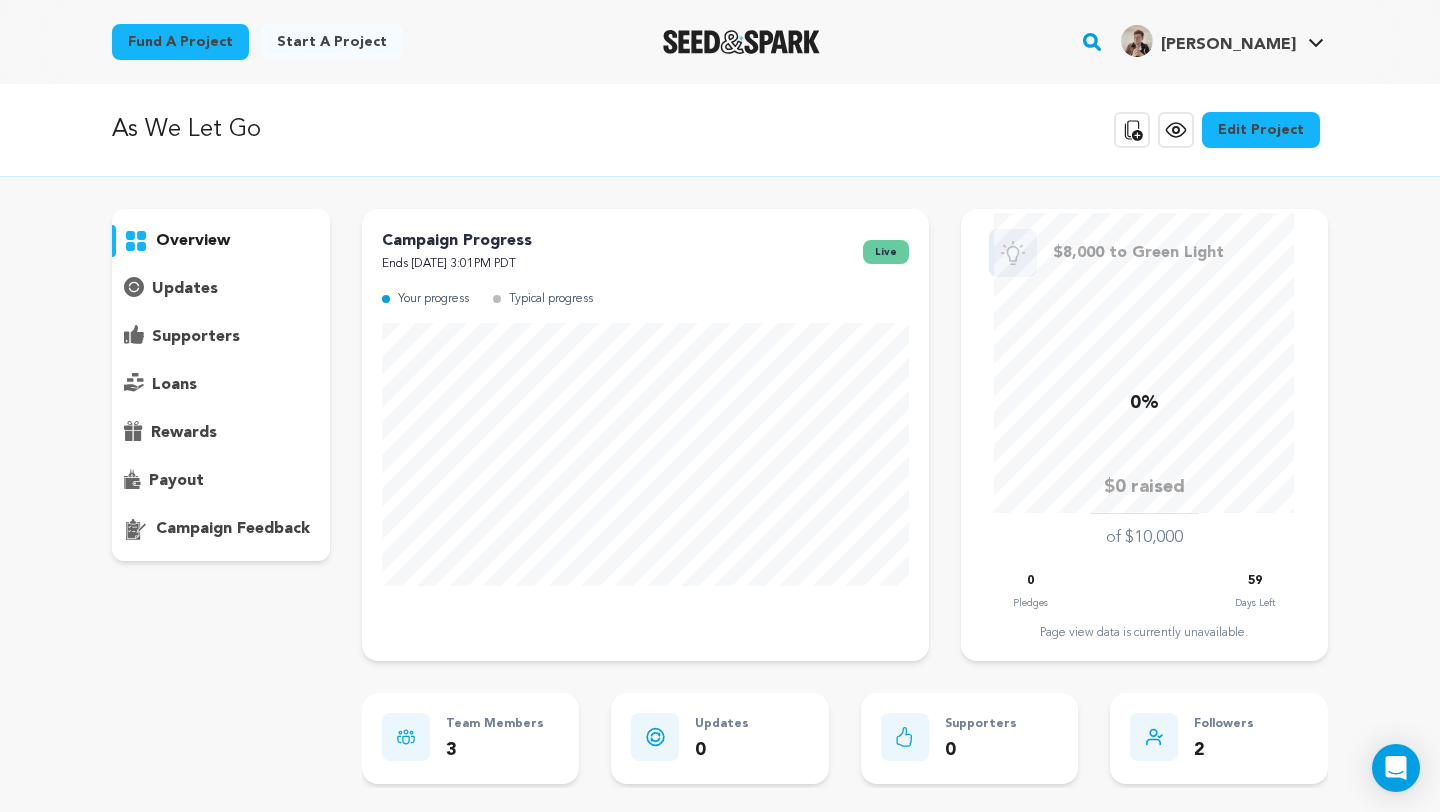 click on "updates" at bounding box center (185, 289) 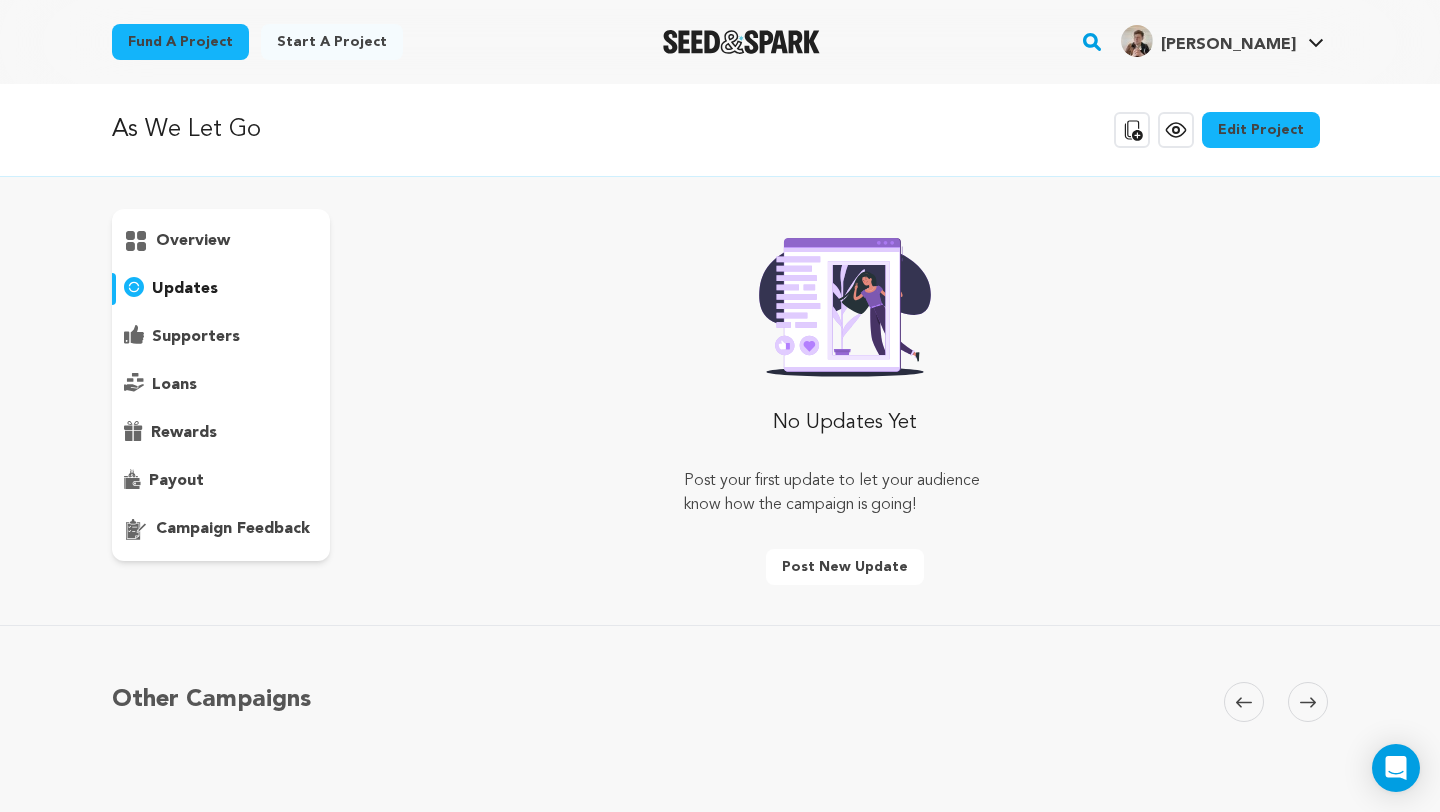 click on "overview" at bounding box center (193, 241) 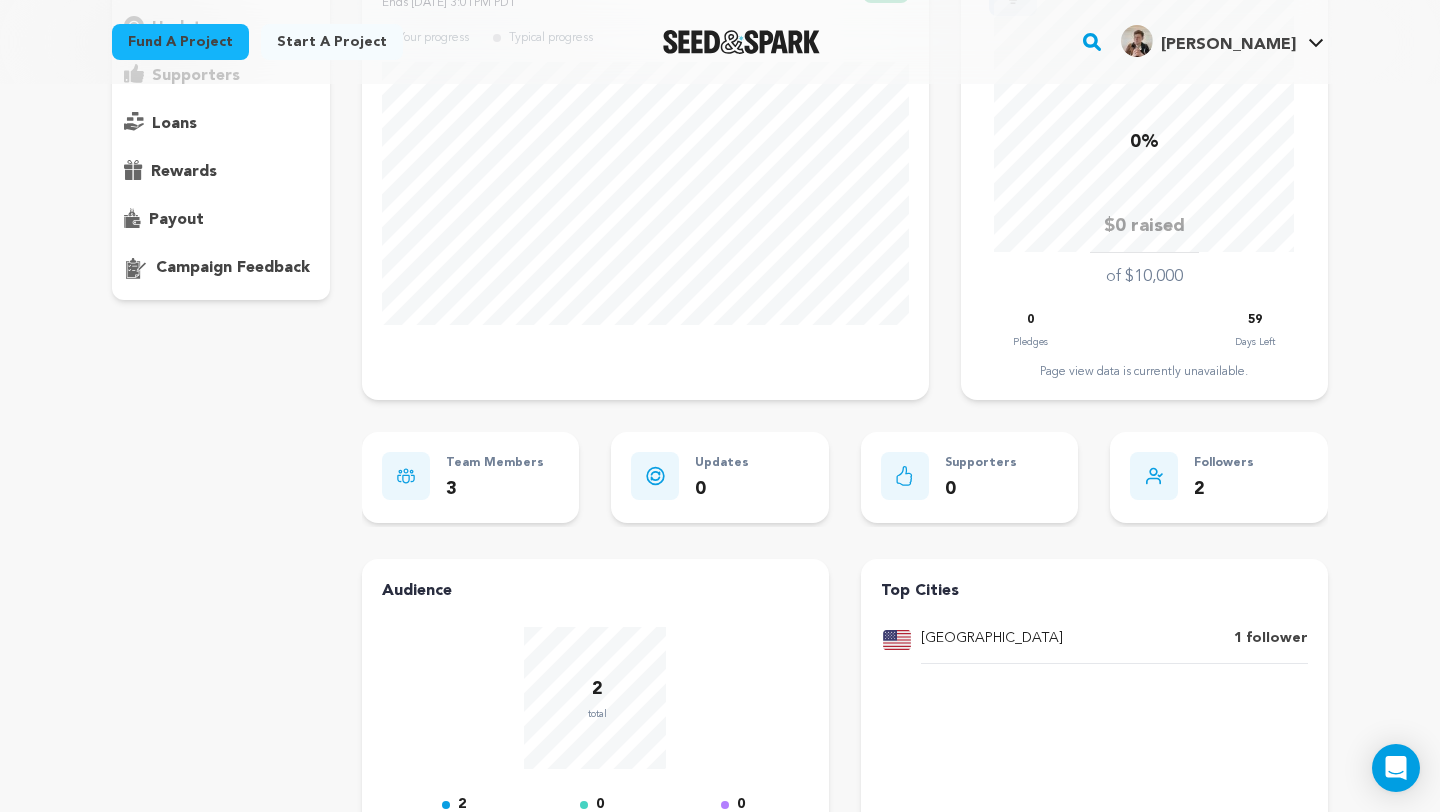 scroll, scrollTop: 0, scrollLeft: 0, axis: both 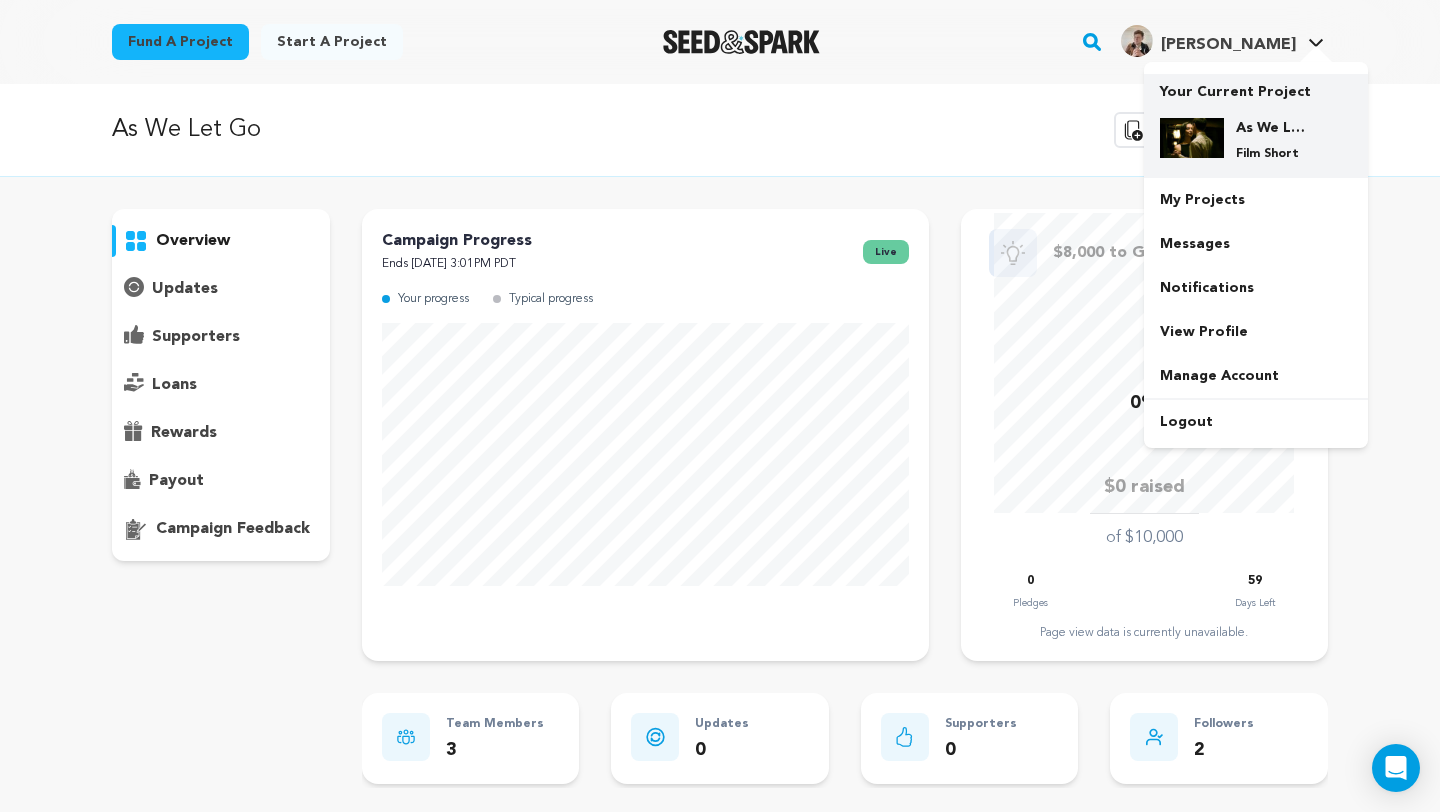 click on "As We Let Go
Film Short" at bounding box center [1272, 140] 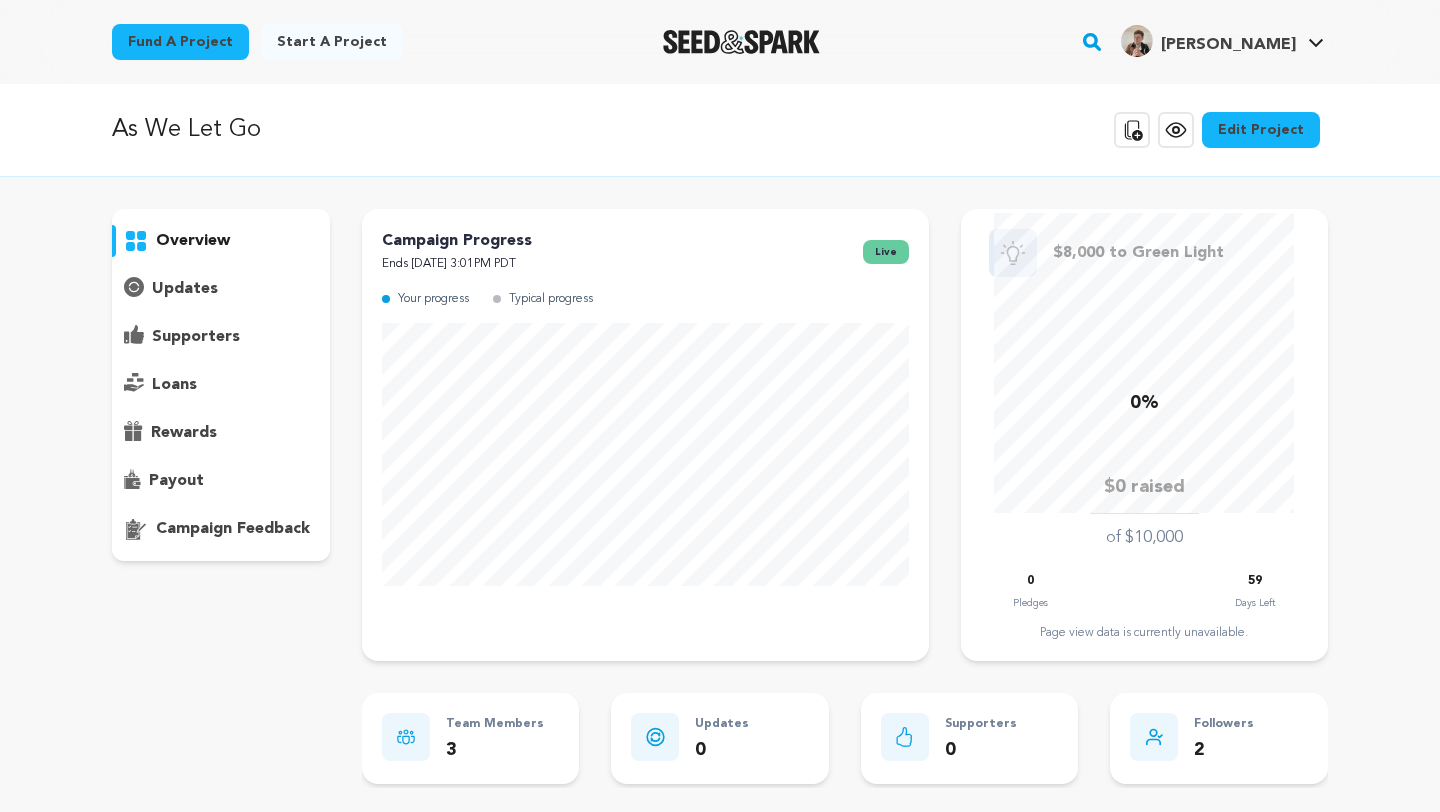 scroll, scrollTop: 0, scrollLeft: 0, axis: both 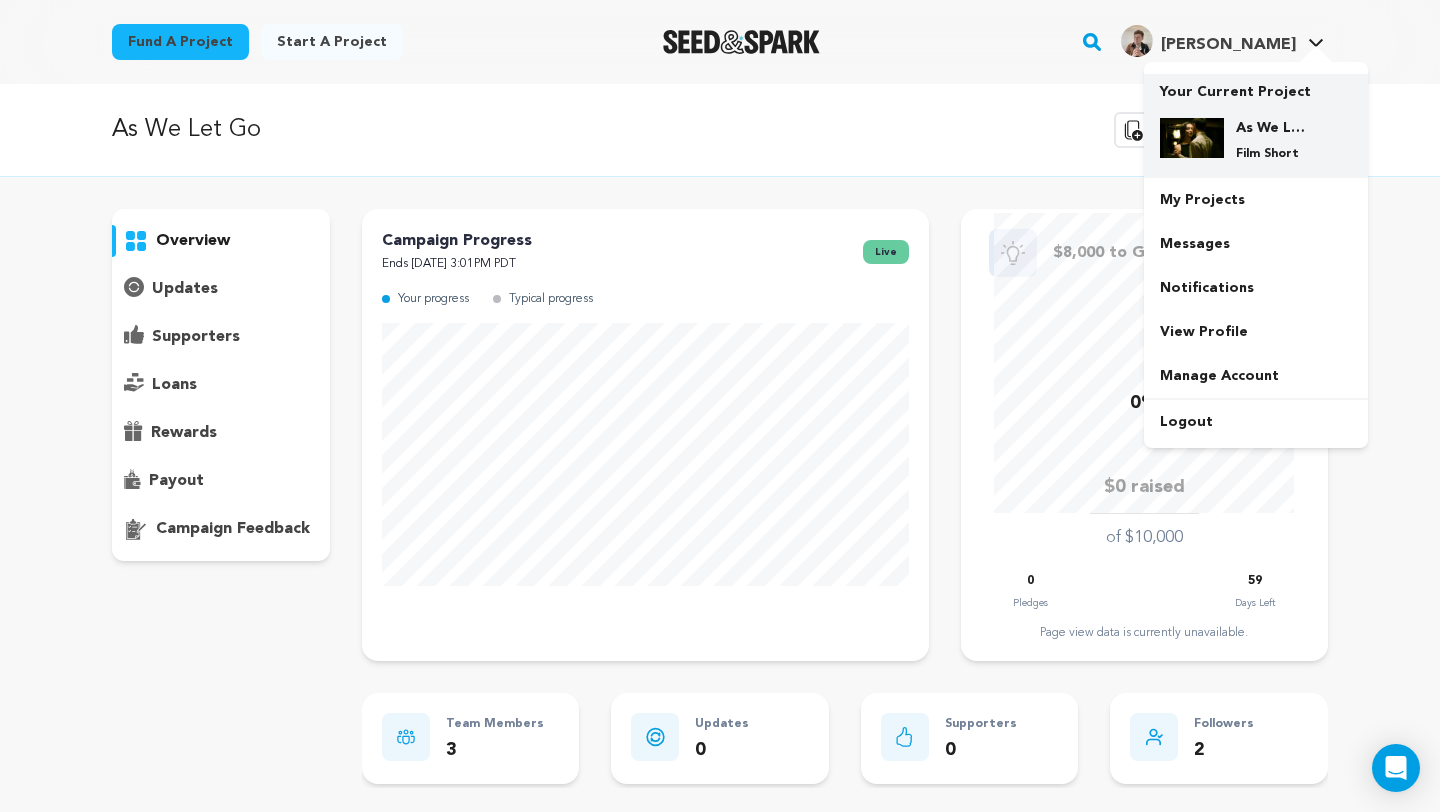 click at bounding box center [1192, 140] 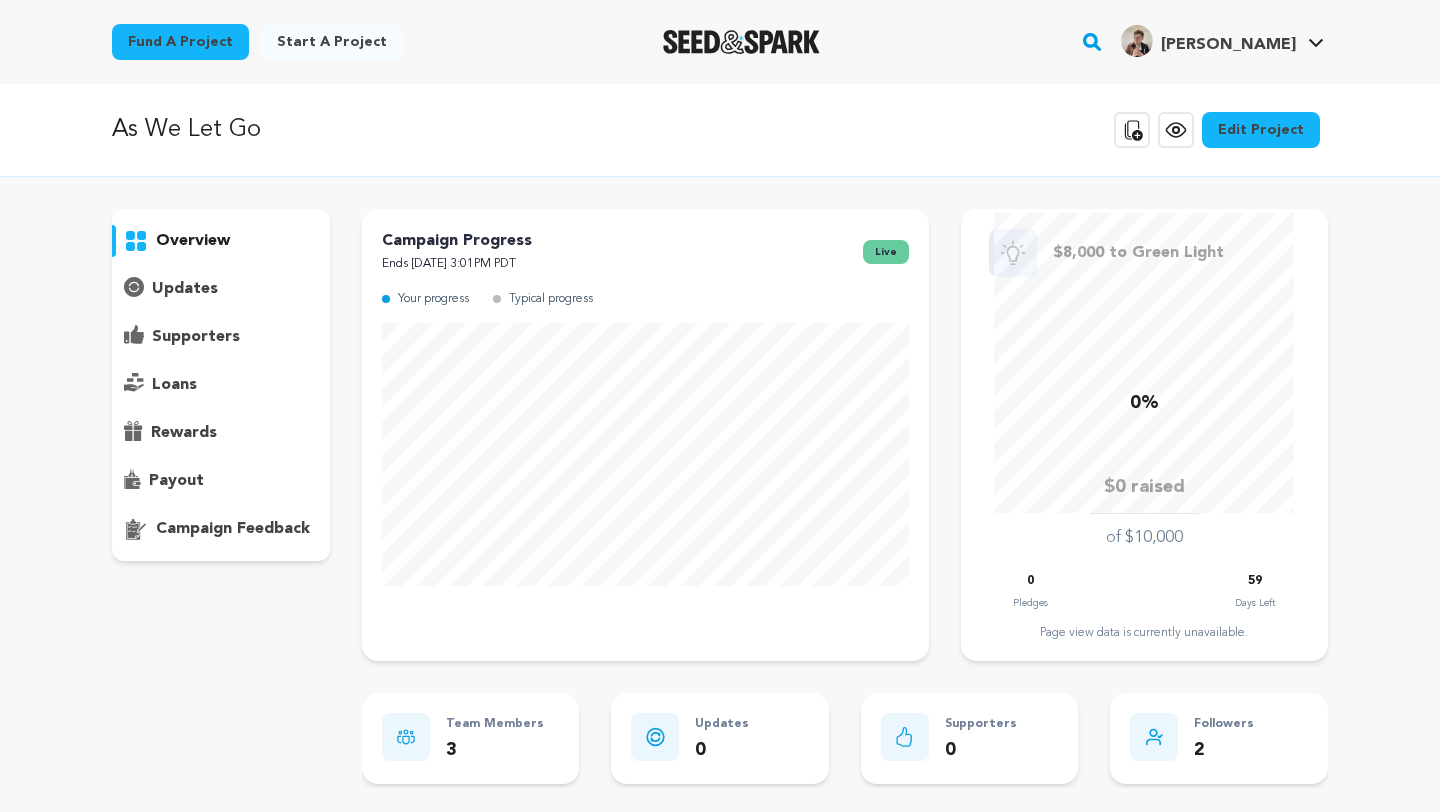 scroll, scrollTop: 0, scrollLeft: 0, axis: both 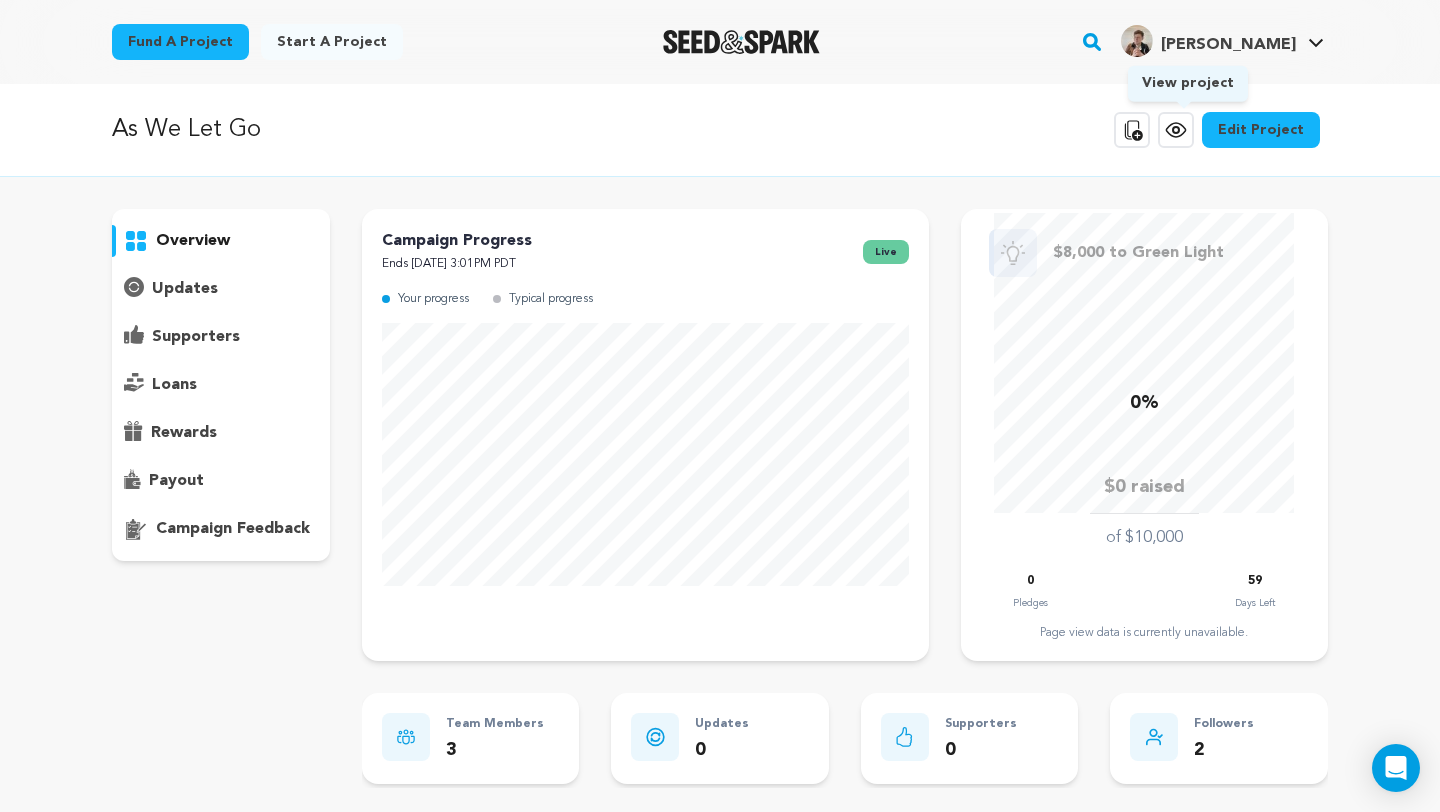click 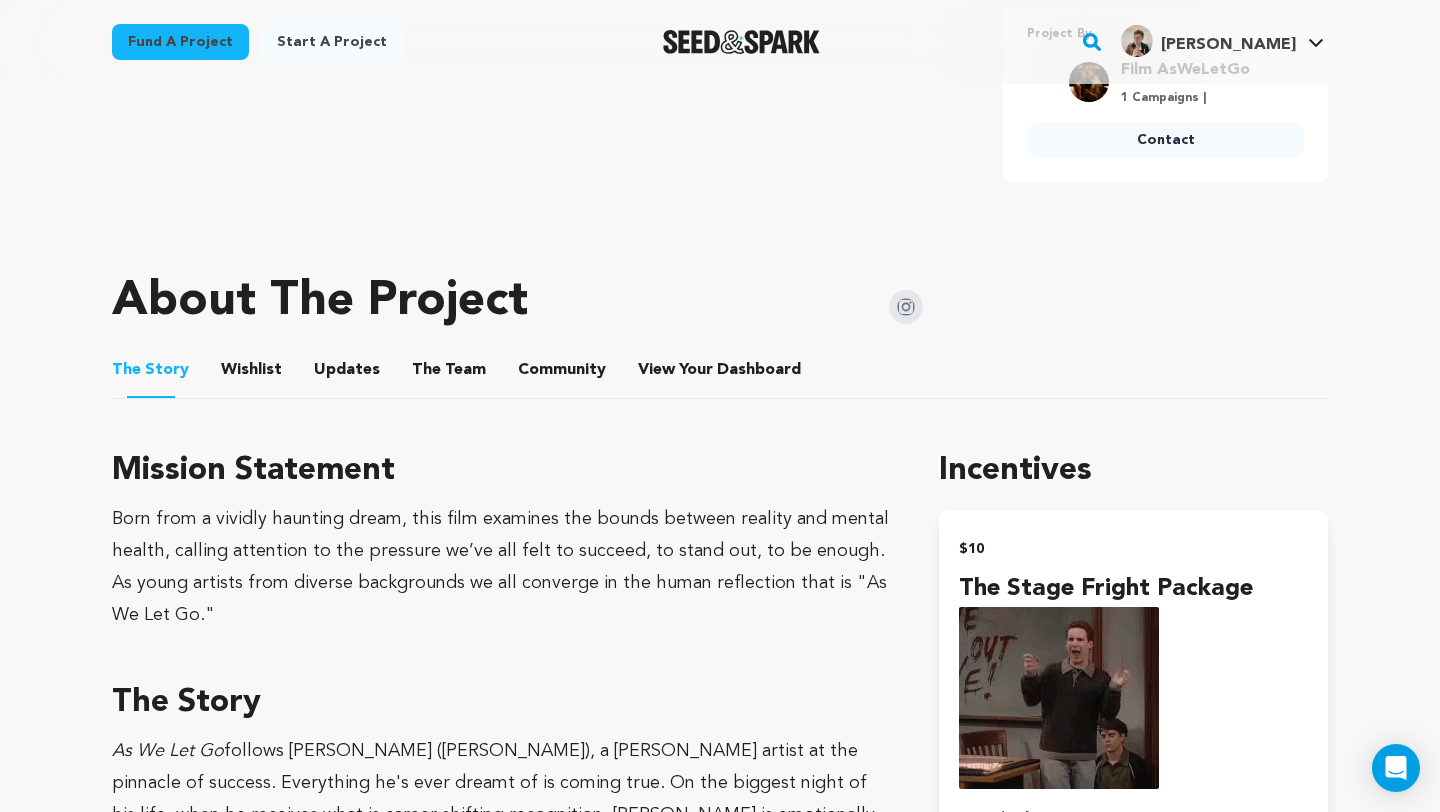 scroll, scrollTop: 1242, scrollLeft: 0, axis: vertical 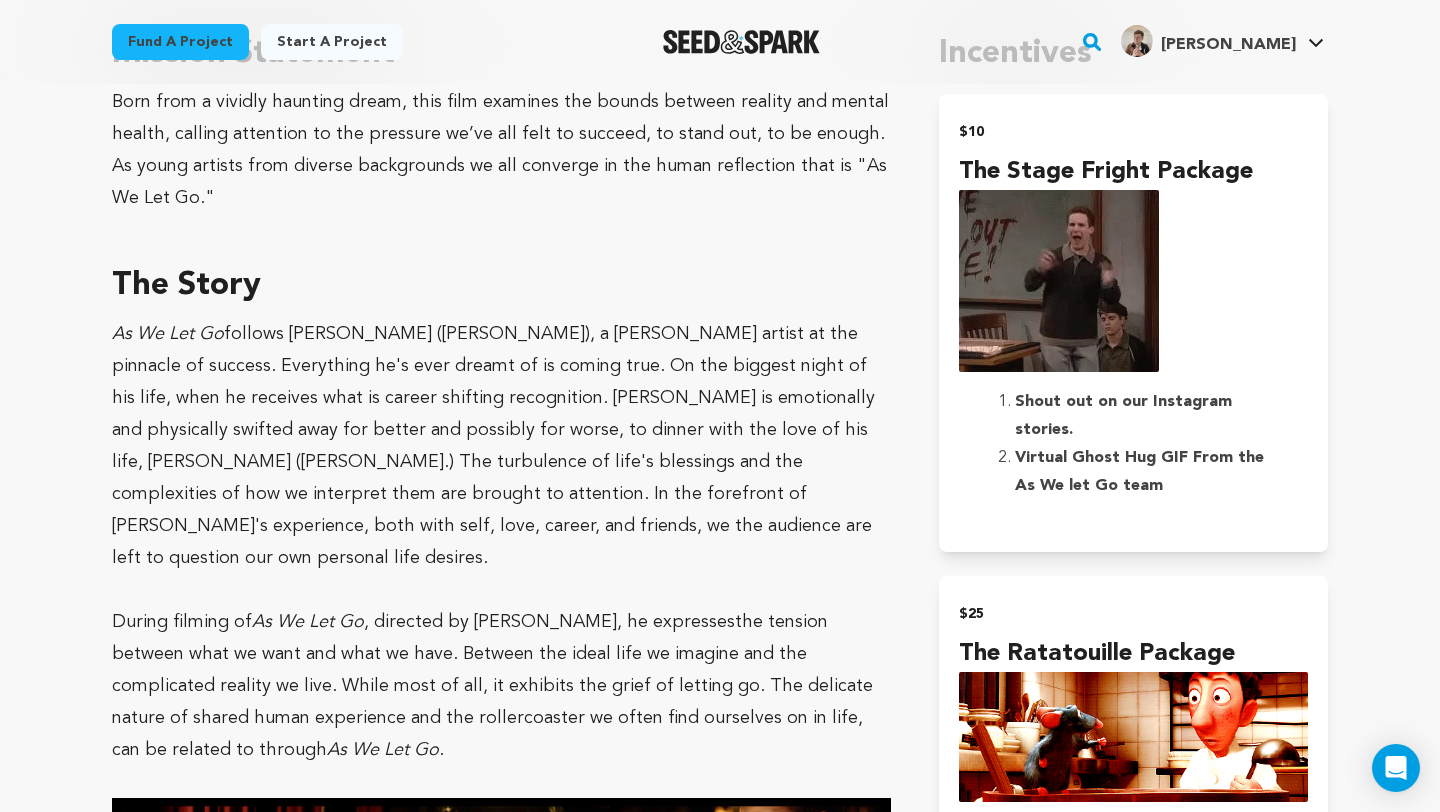 click on "Fund a project
Start a project
Search" at bounding box center [720, 42] 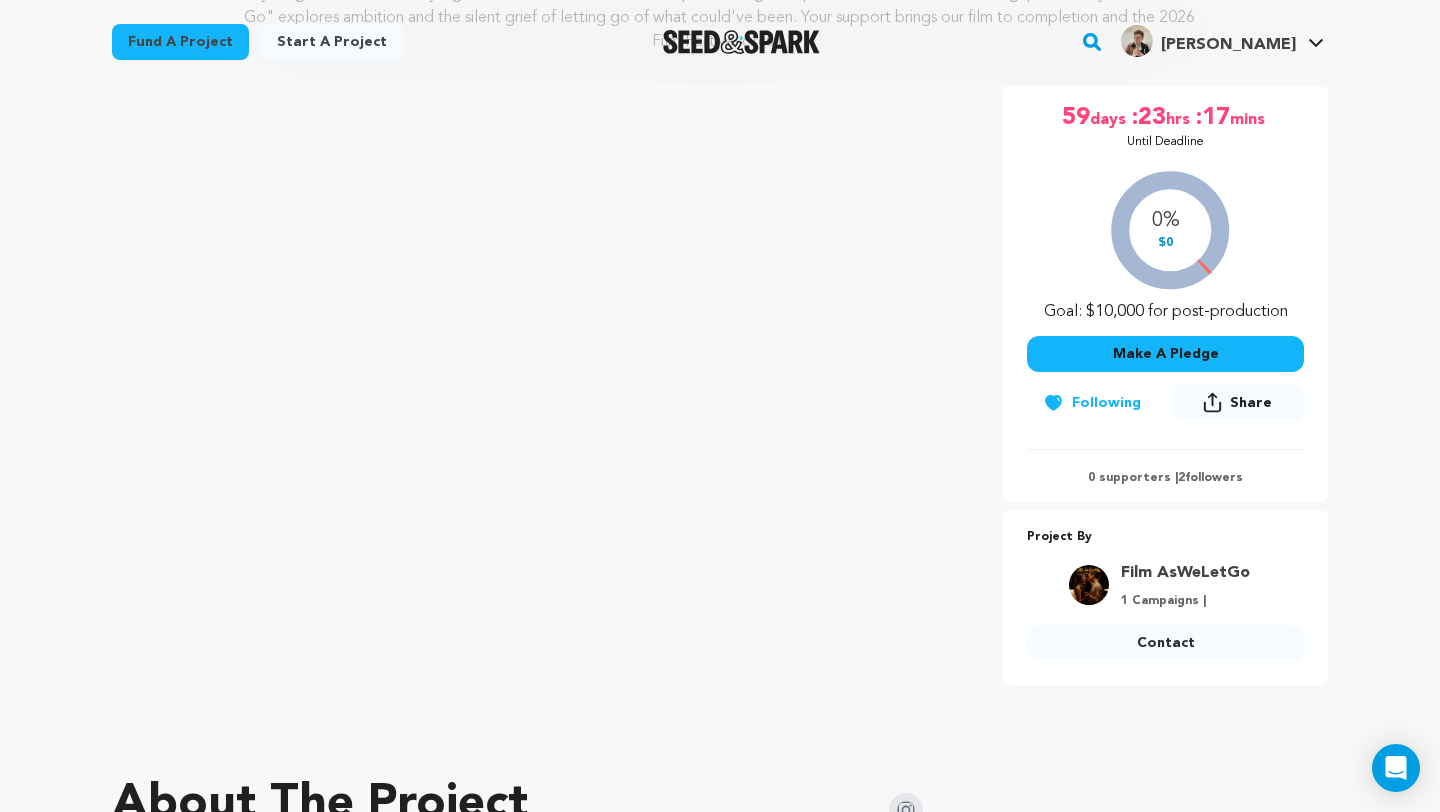 scroll, scrollTop: 321, scrollLeft: 0, axis: vertical 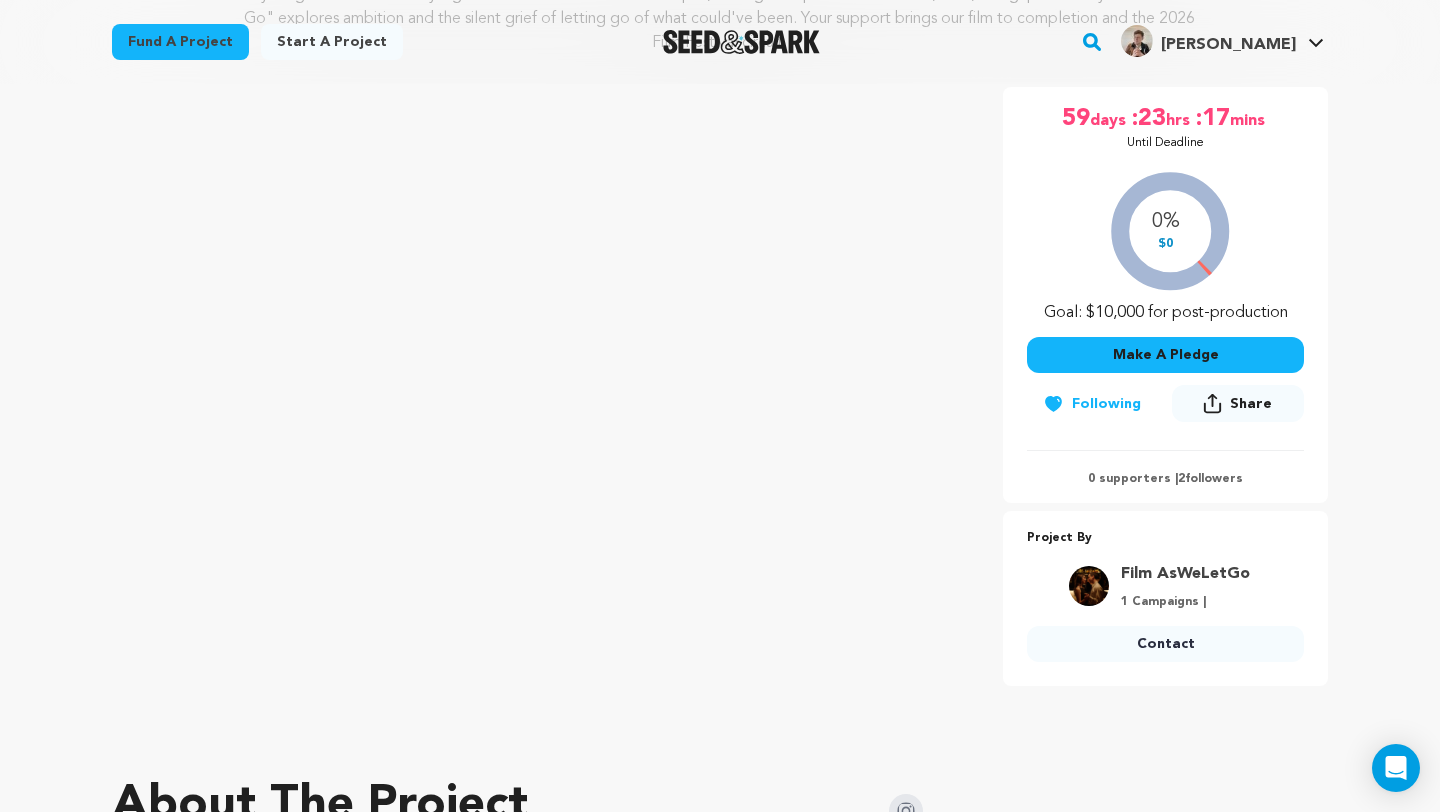 click on "Make A Pledge" at bounding box center [1165, 355] 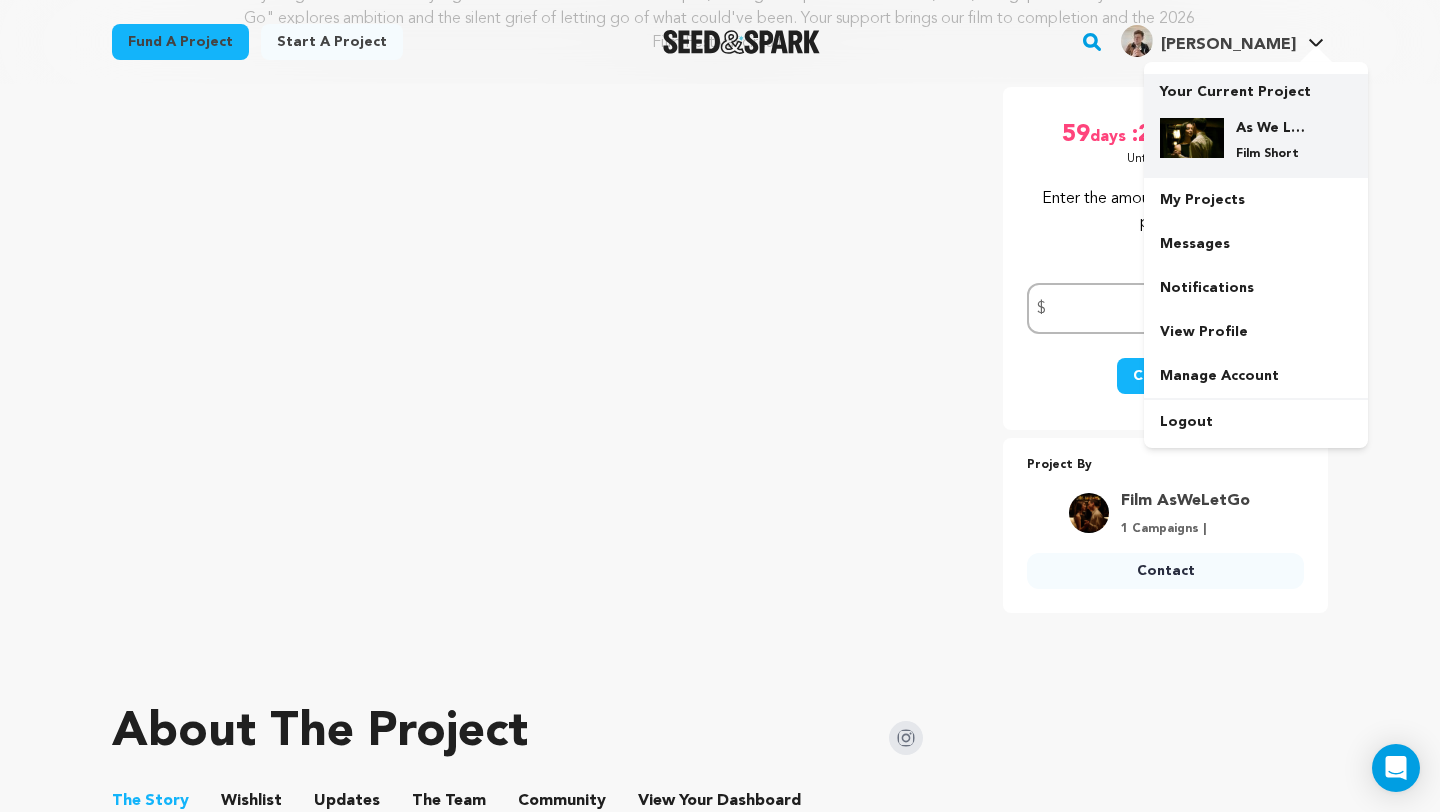 click on "As We Let Go
Film Short" at bounding box center [1272, 140] 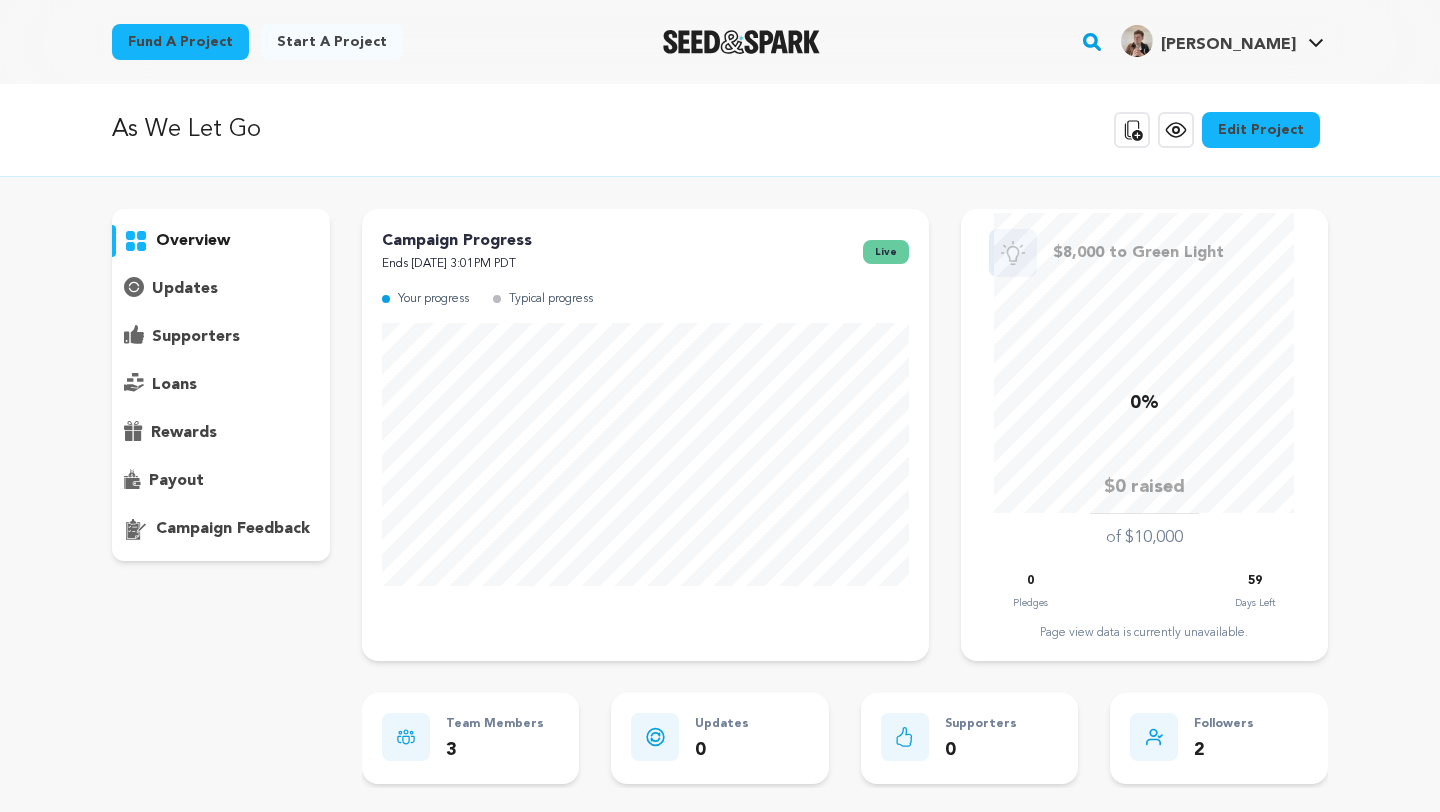 scroll, scrollTop: 0, scrollLeft: 0, axis: both 